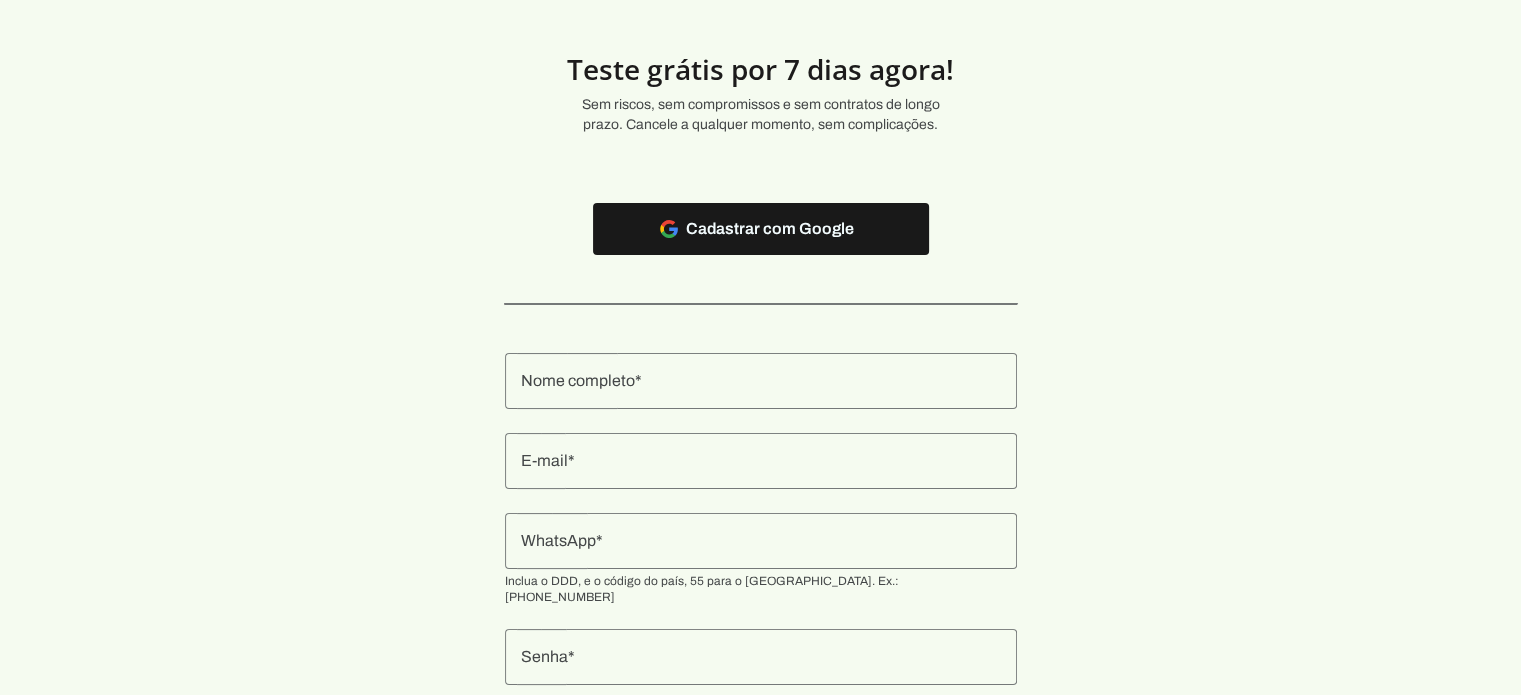 scroll, scrollTop: 0, scrollLeft: 0, axis: both 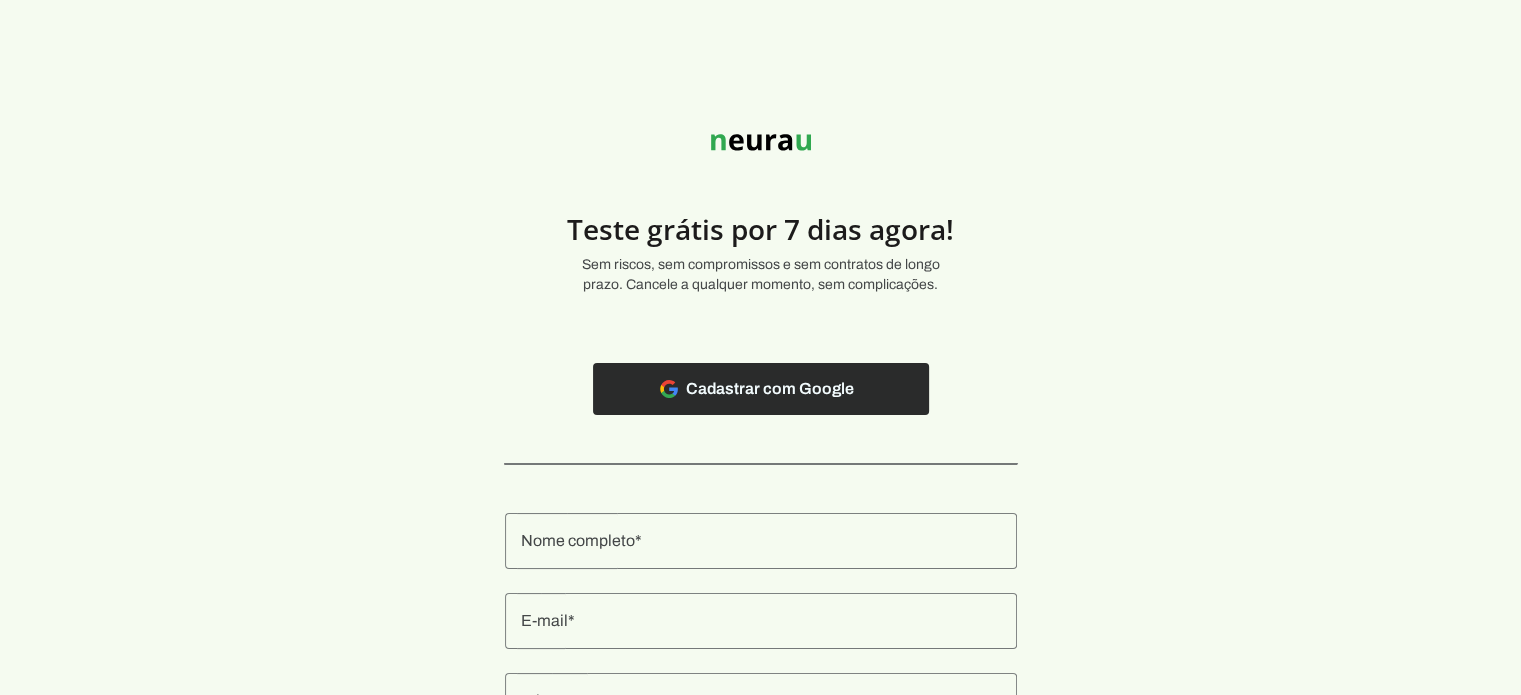 click at bounding box center [761, 389] 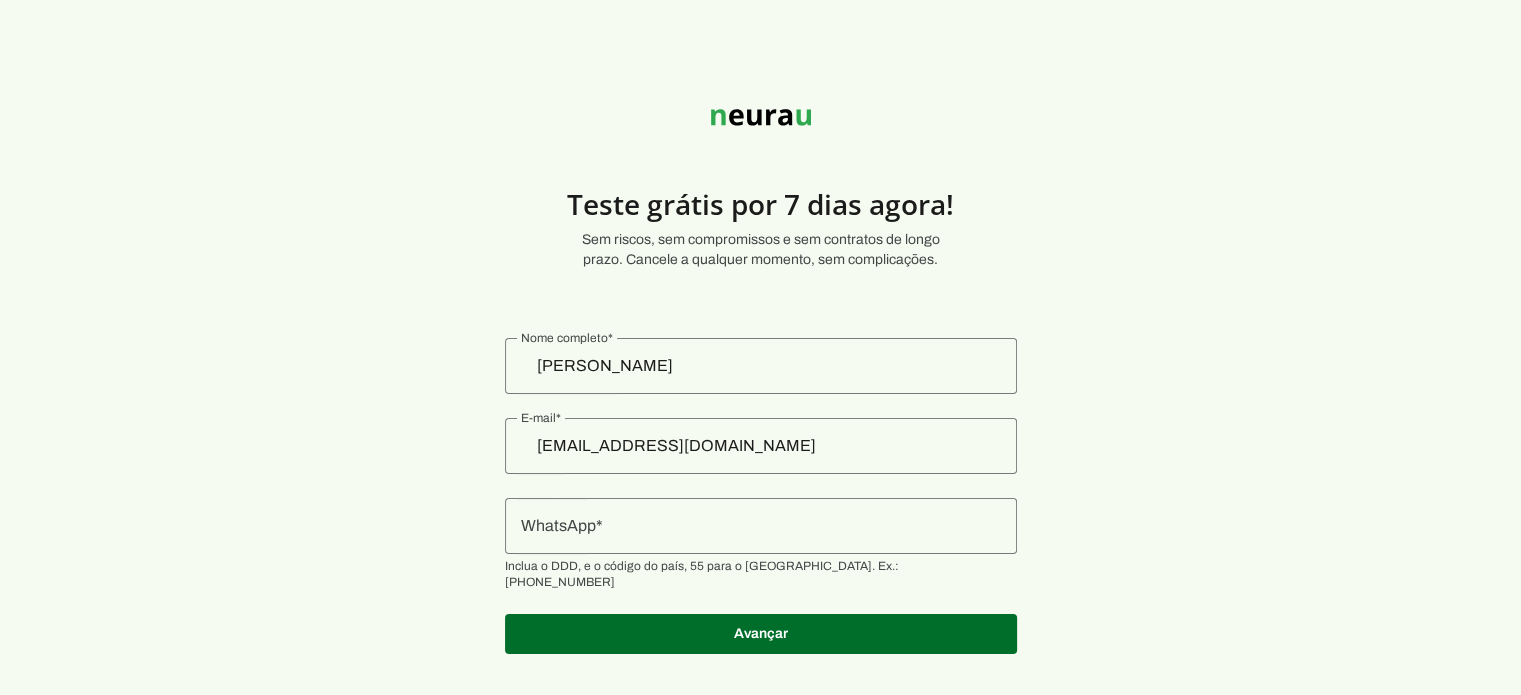 scroll, scrollTop: 39, scrollLeft: 0, axis: vertical 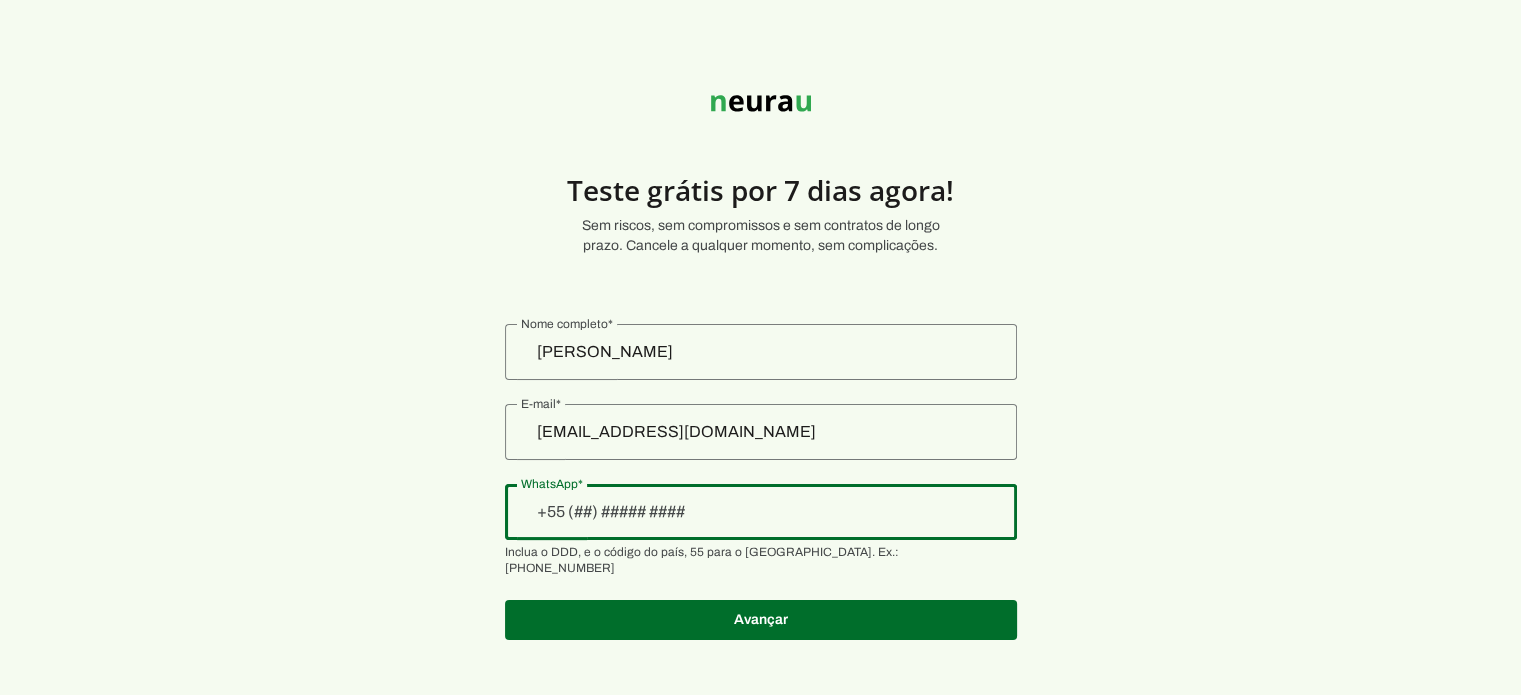 click at bounding box center [761, 512] 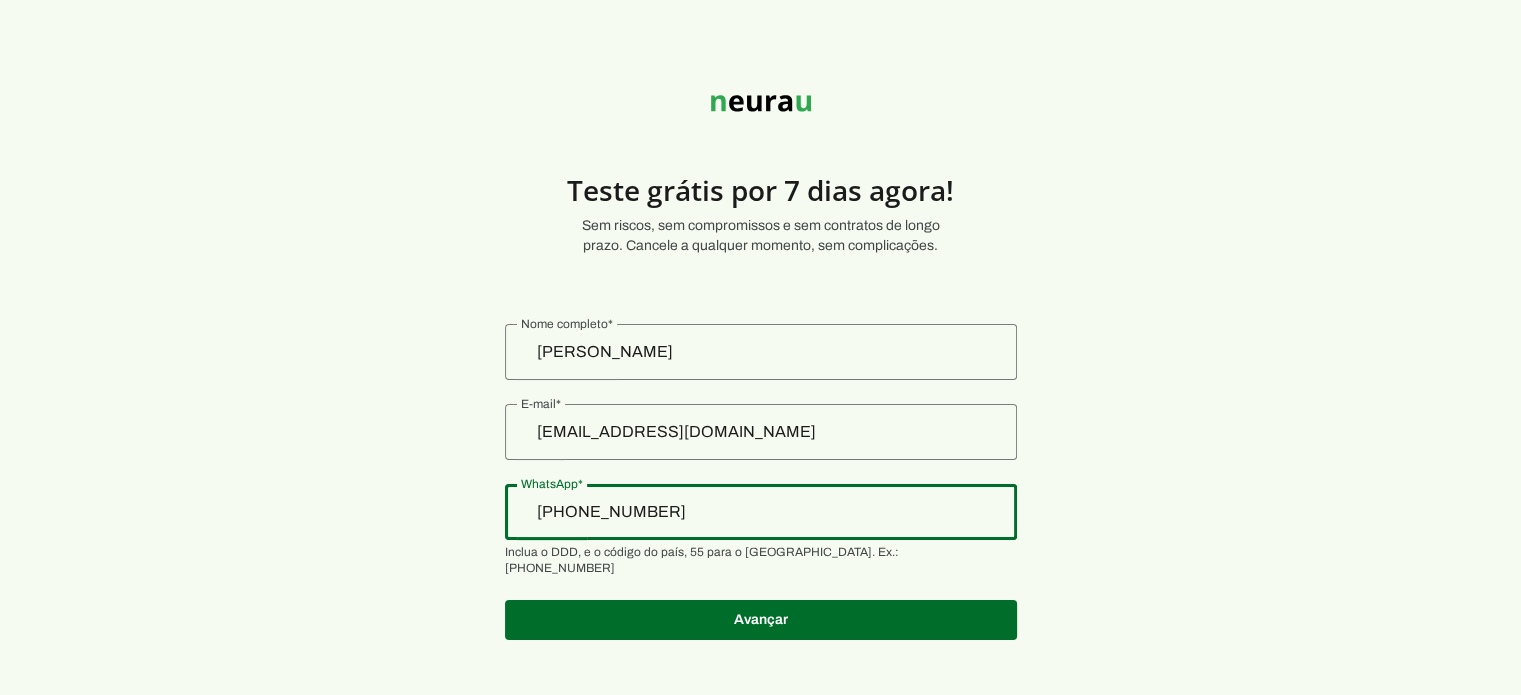 type on "[PHONE_NUMBER]" 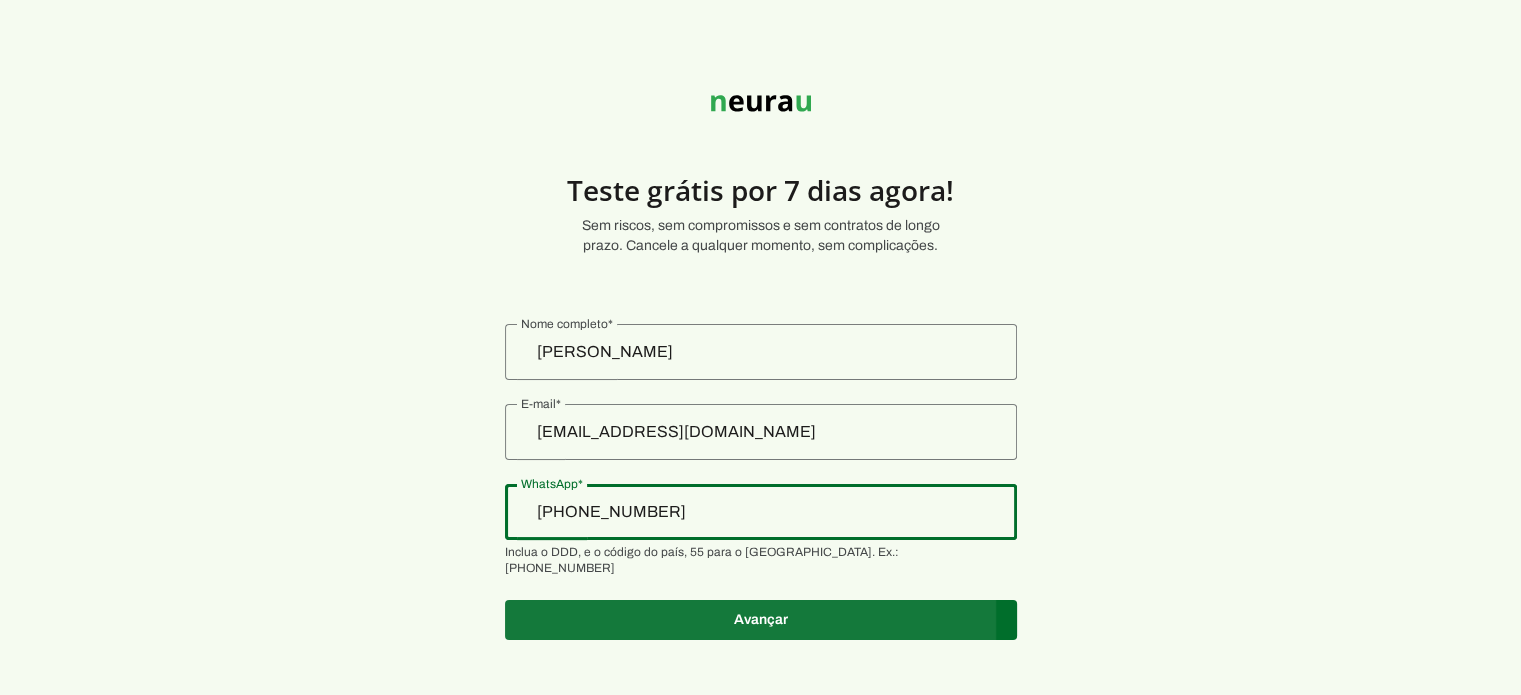 type on "[PHONE_NUMBER]" 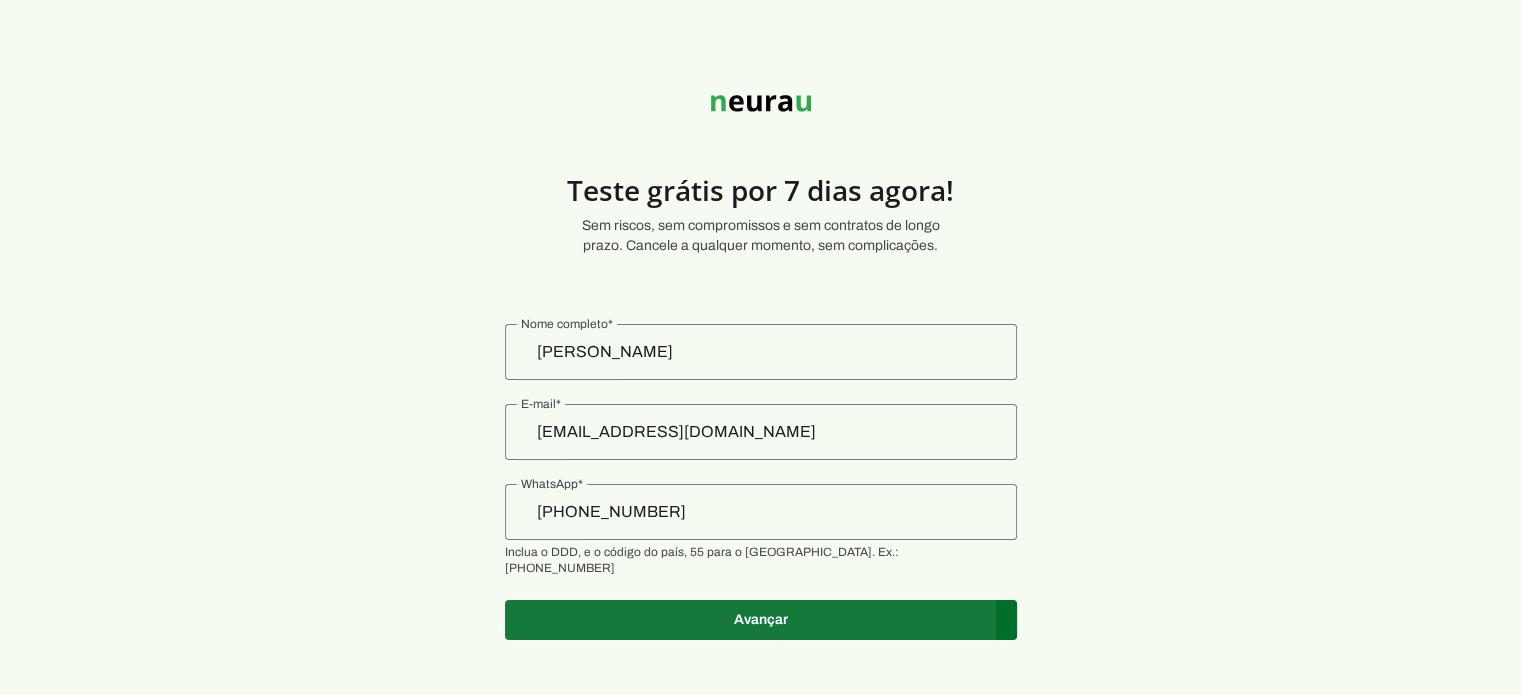 click at bounding box center [761, 620] 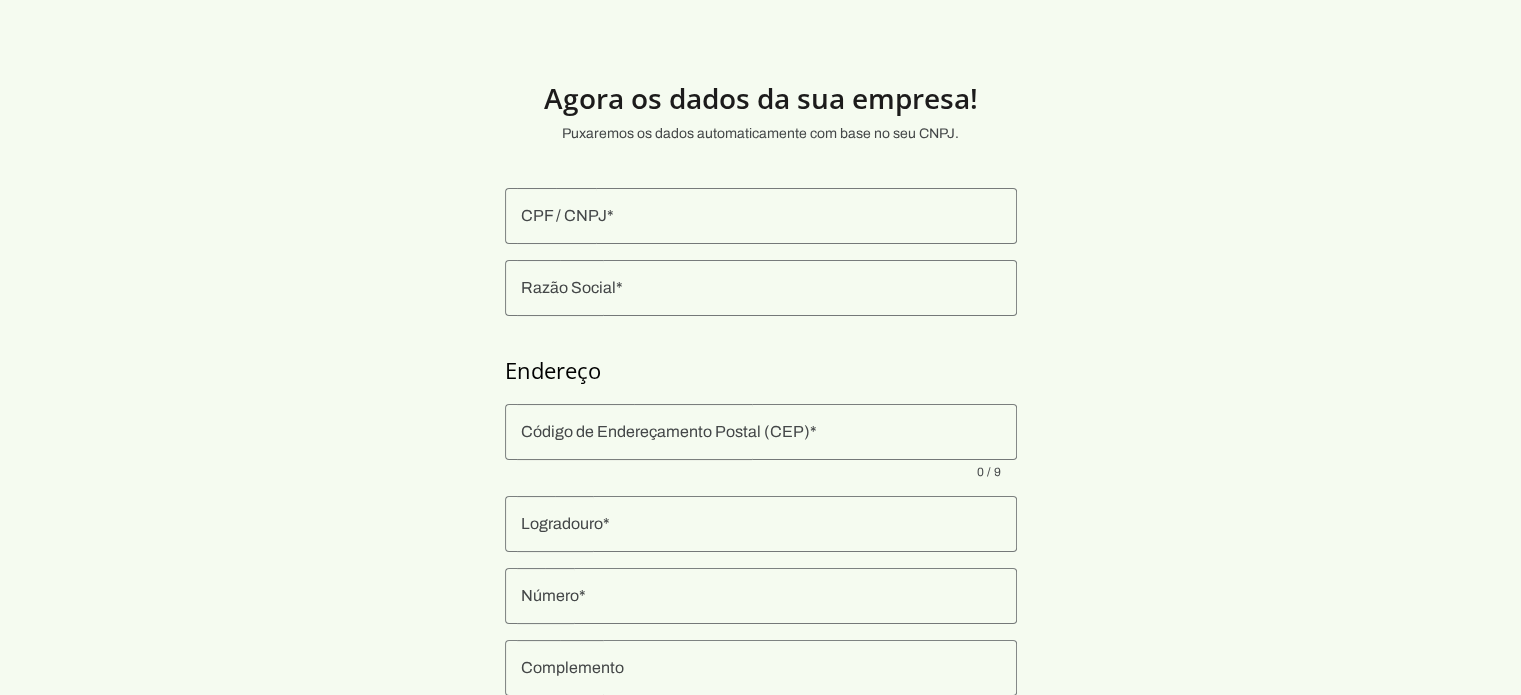 scroll, scrollTop: 0, scrollLeft: 0, axis: both 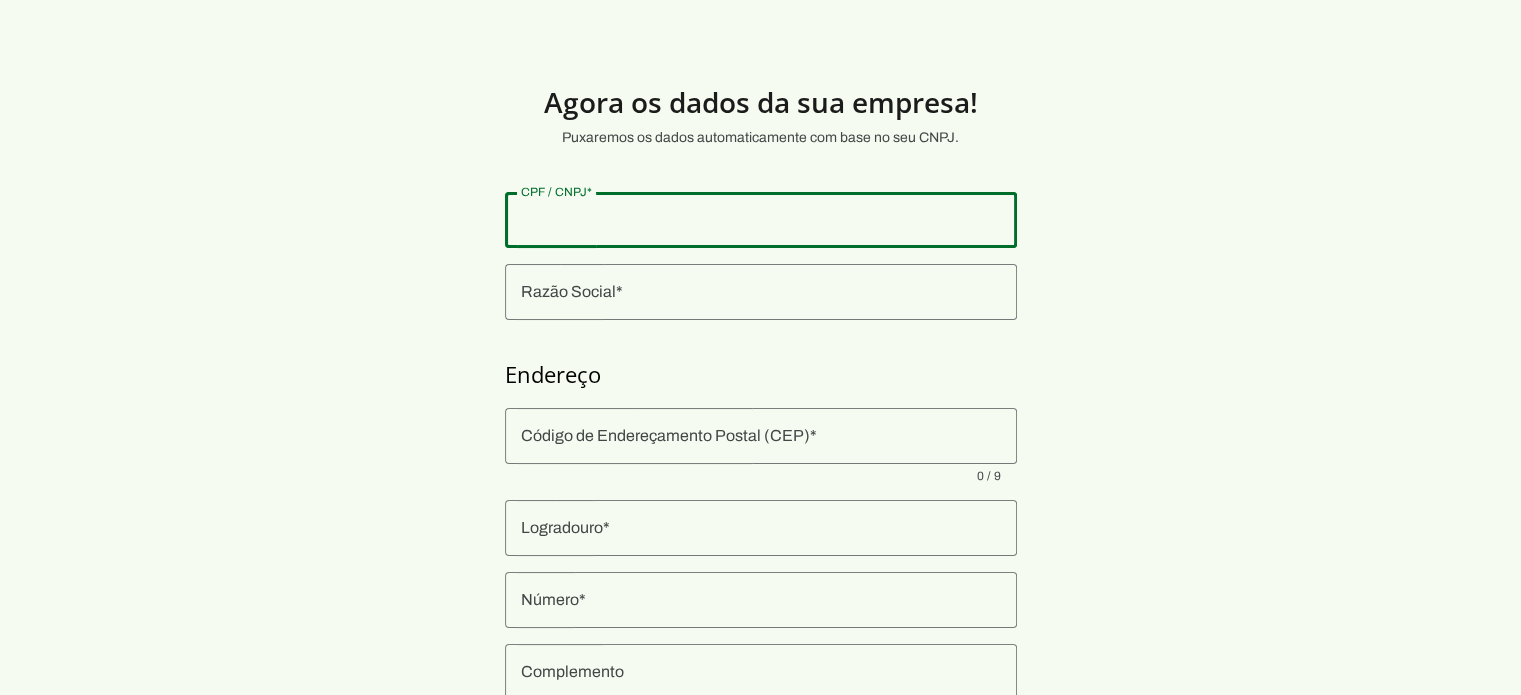 click at bounding box center [761, 220] 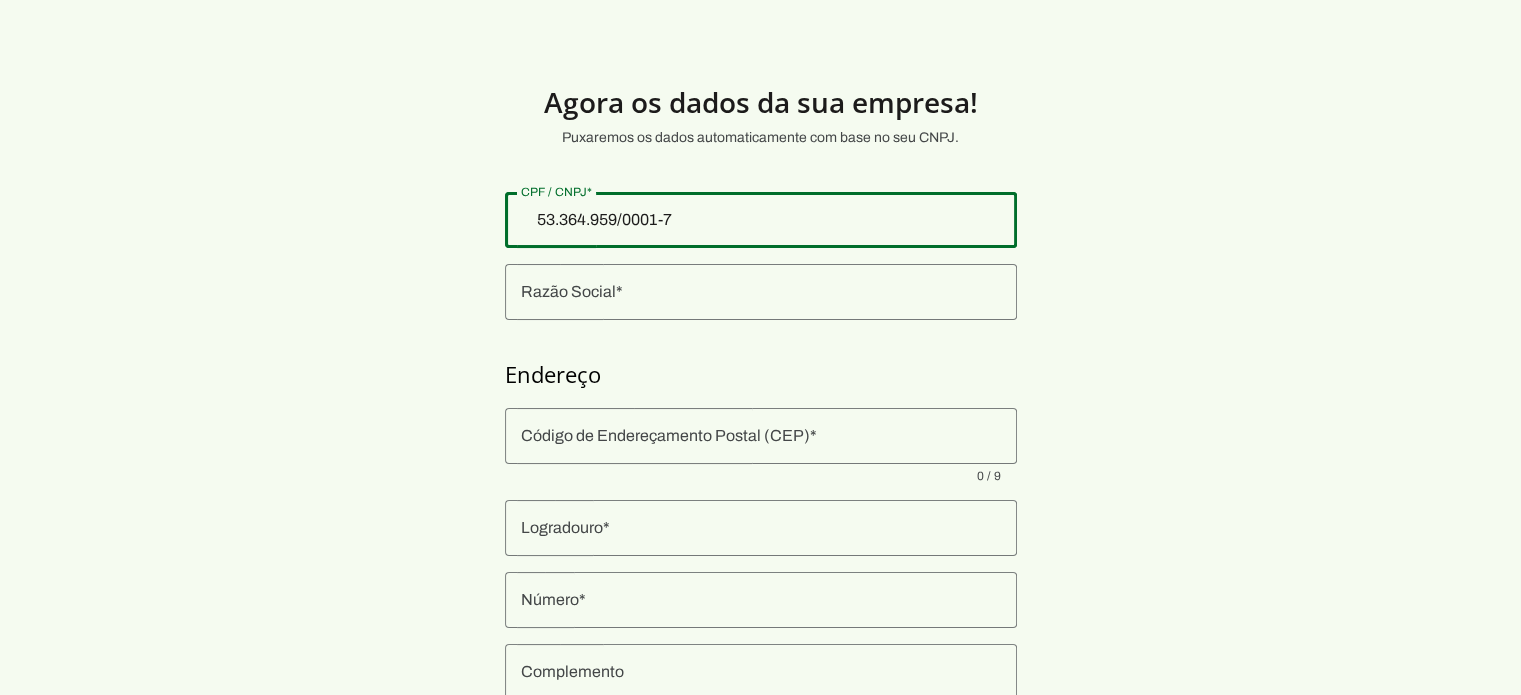 type on "53.364.959/0001-72" 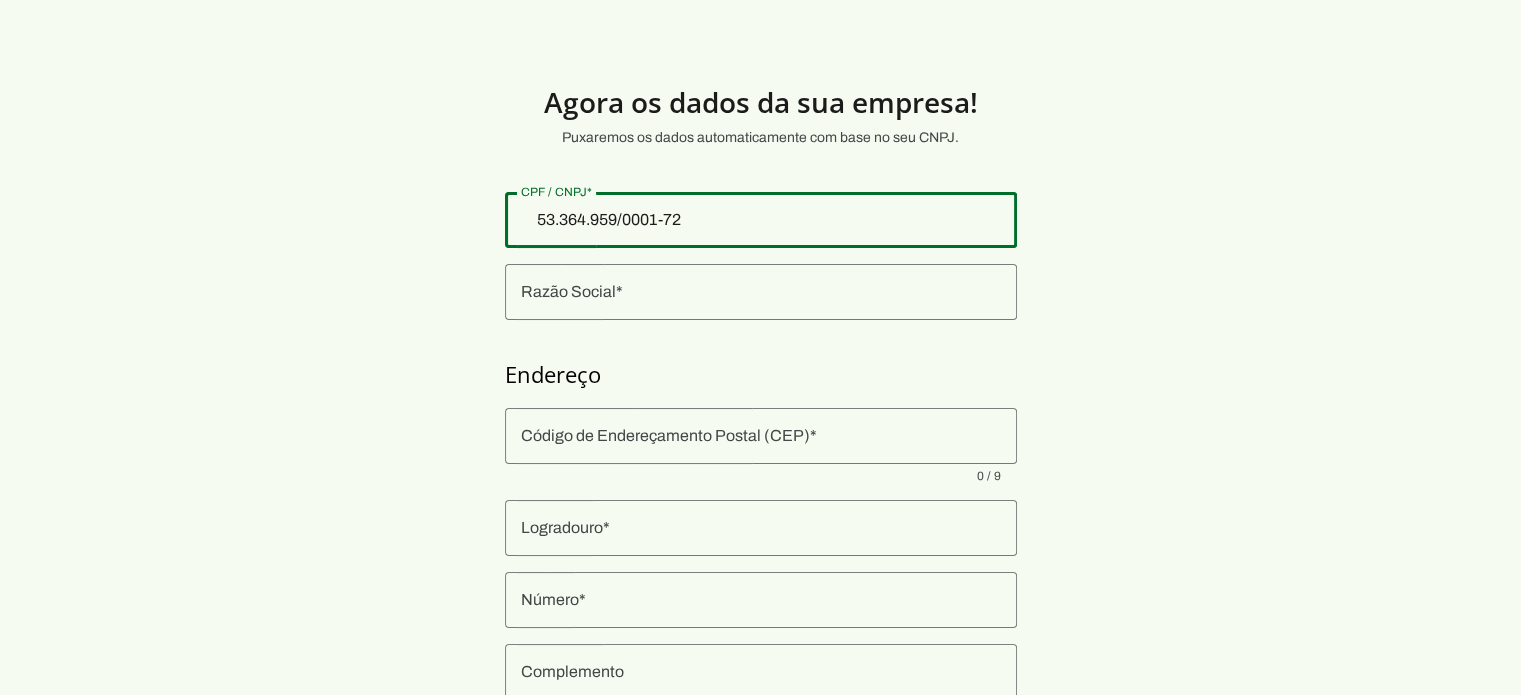 type on "53.364.959/0001-72" 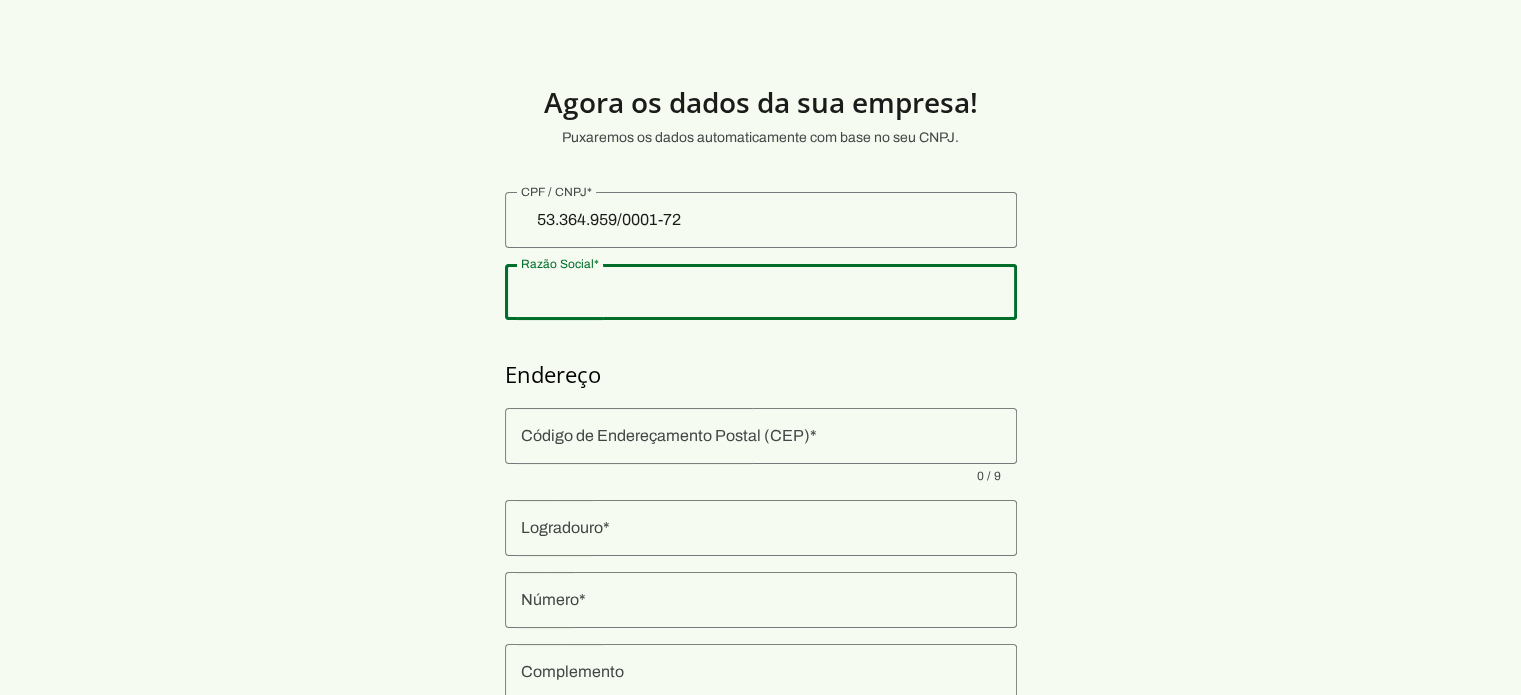 type on "MOVE ESTAR COMERCIO LTDA" 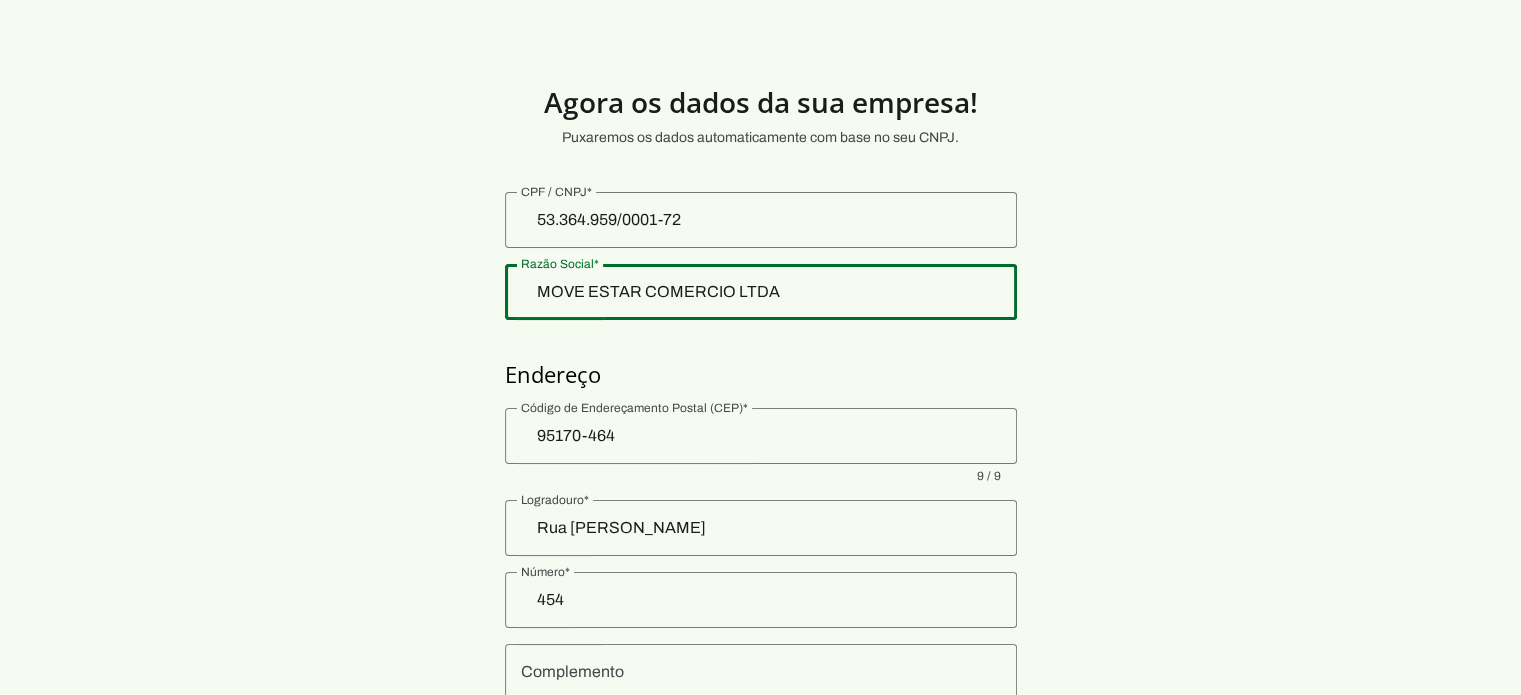 drag, startPoint x: 1281, startPoint y: 356, endPoint x: 1219, endPoint y: 379, distance: 66.12866 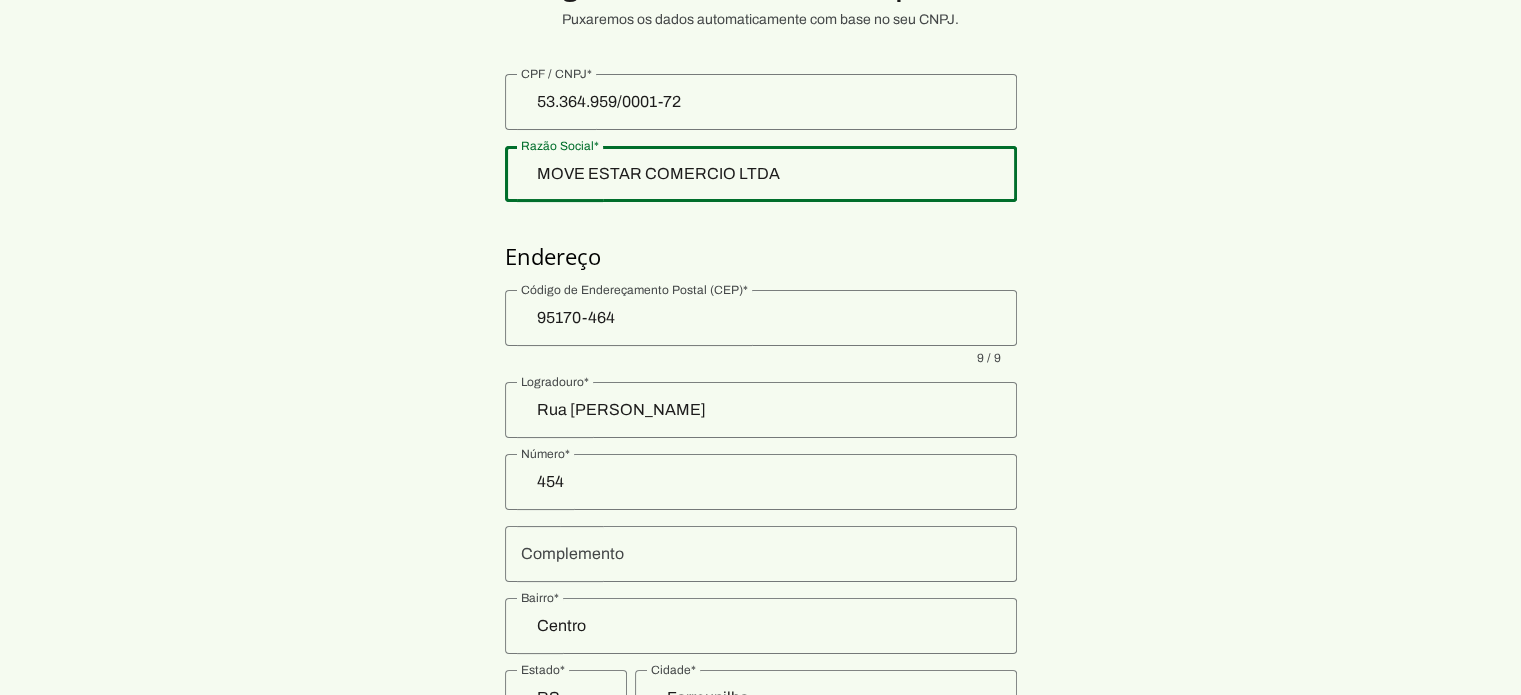 scroll, scrollTop: 268, scrollLeft: 0, axis: vertical 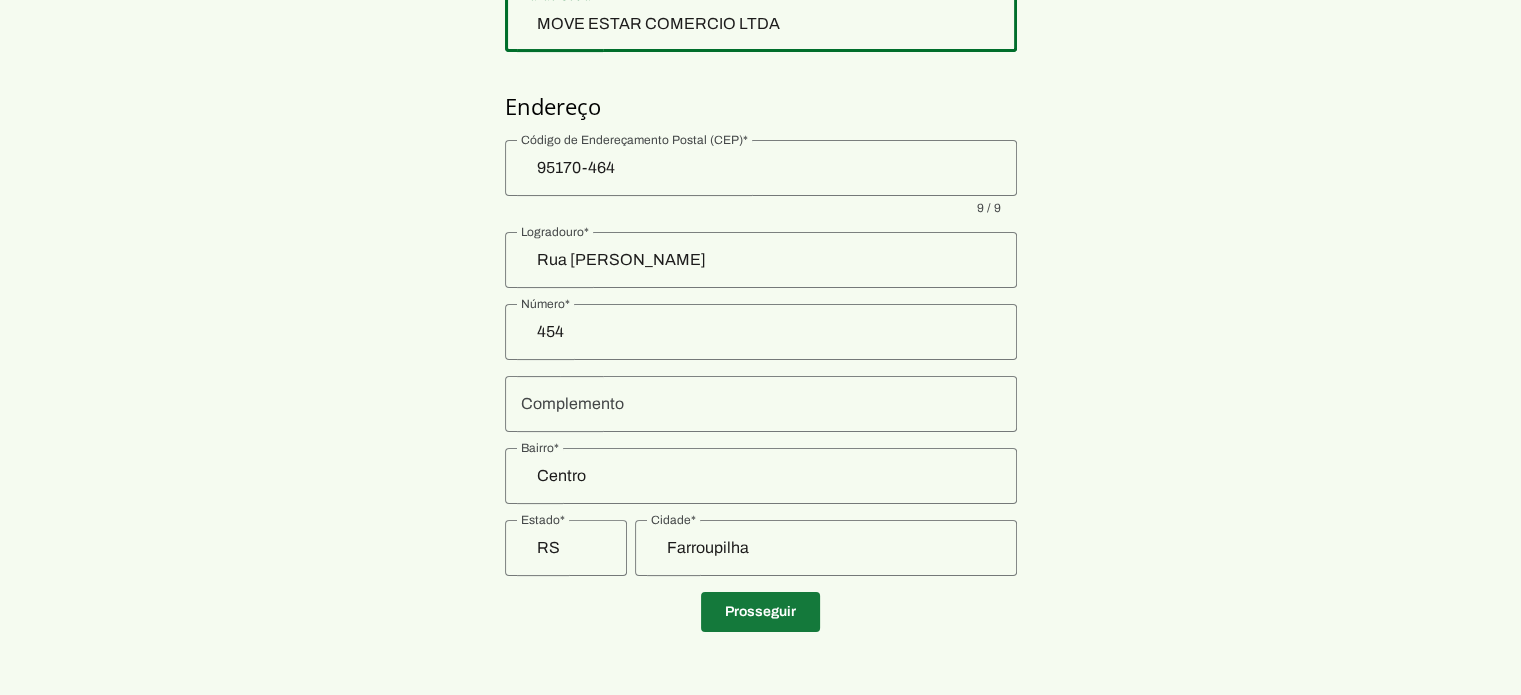 click at bounding box center (760, 612) 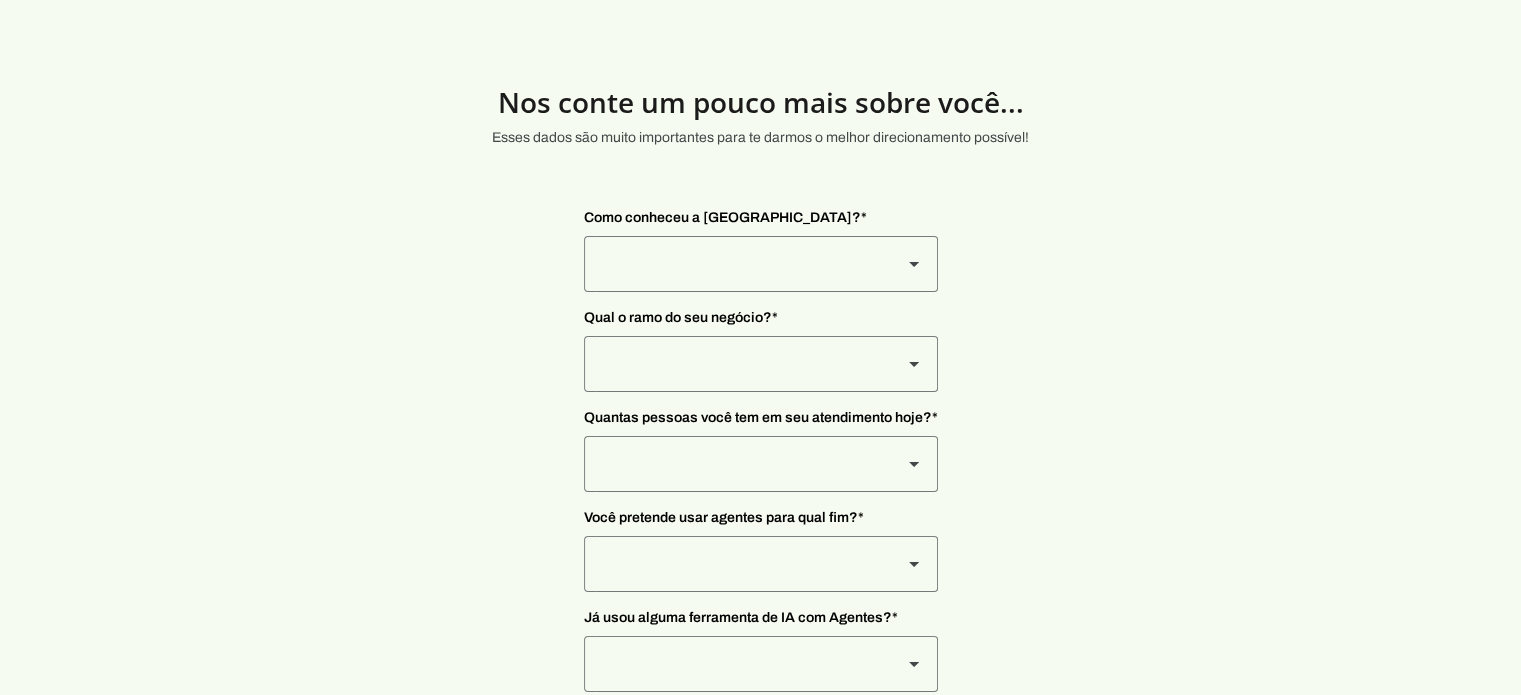 scroll, scrollTop: 0, scrollLeft: 0, axis: both 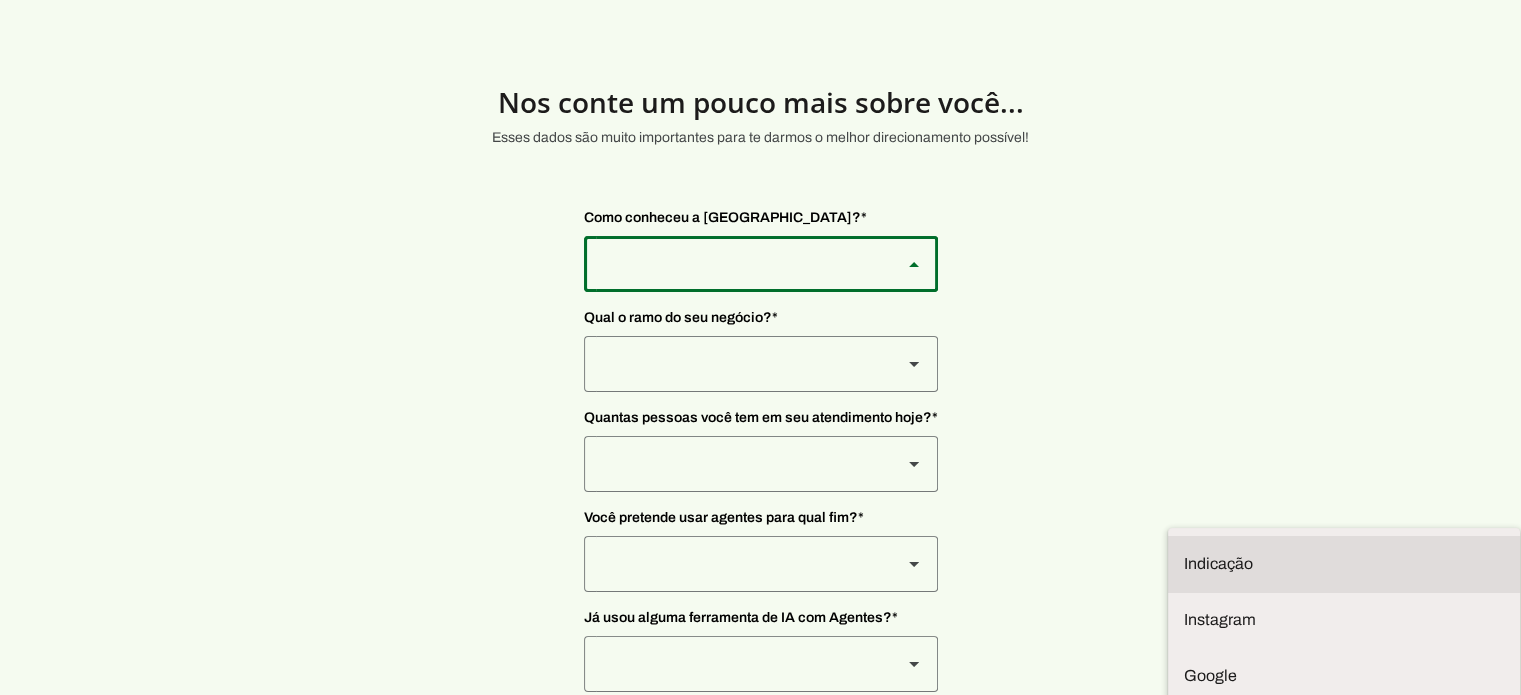 click on "Indicação" at bounding box center [1344, 564] 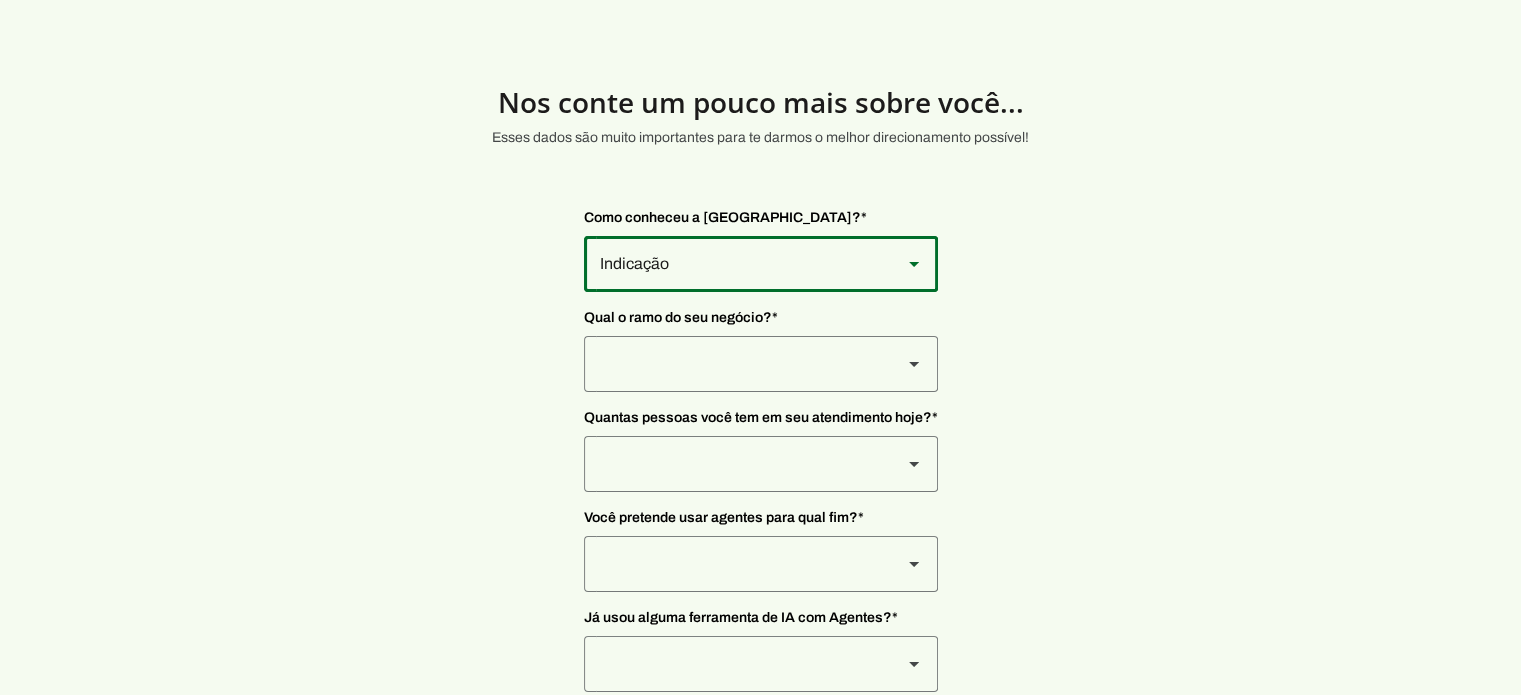 click at bounding box center [735, 264] 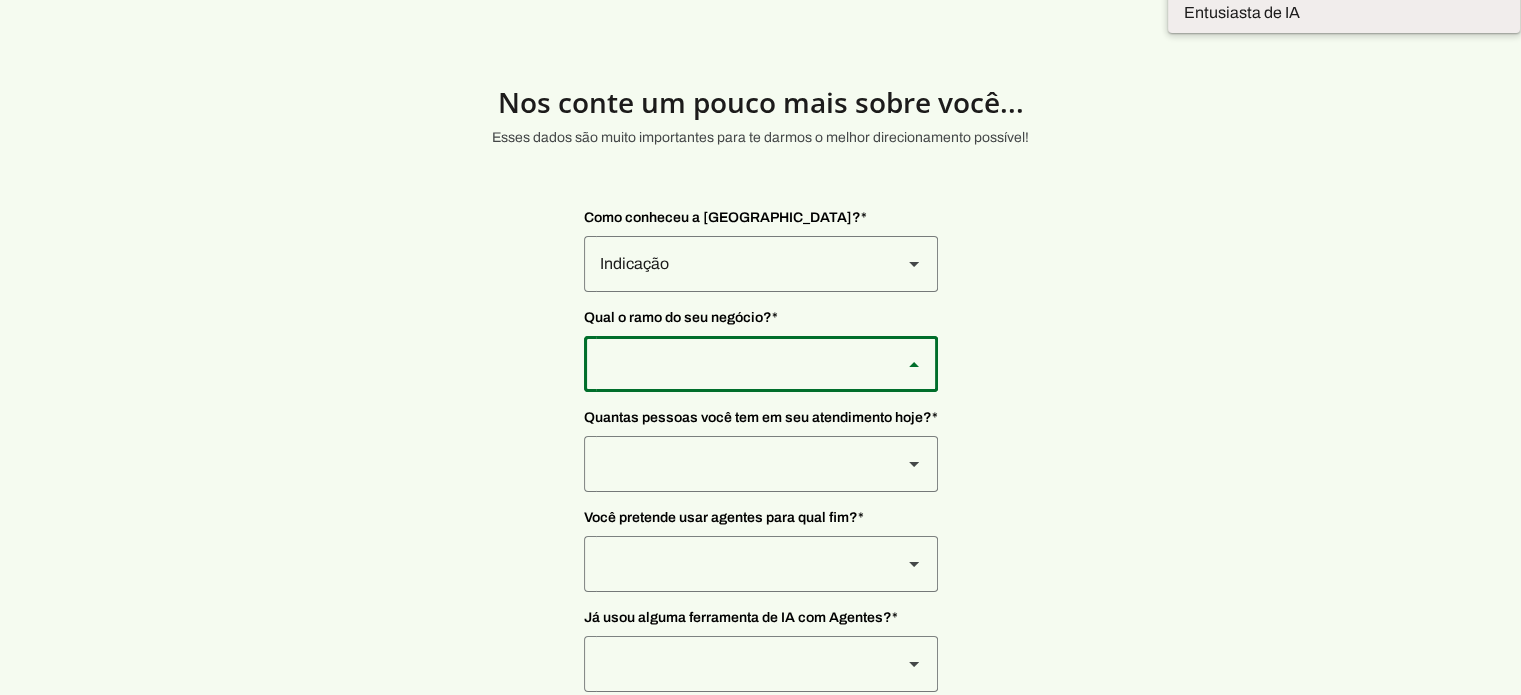 scroll, scrollTop: 72, scrollLeft: 0, axis: vertical 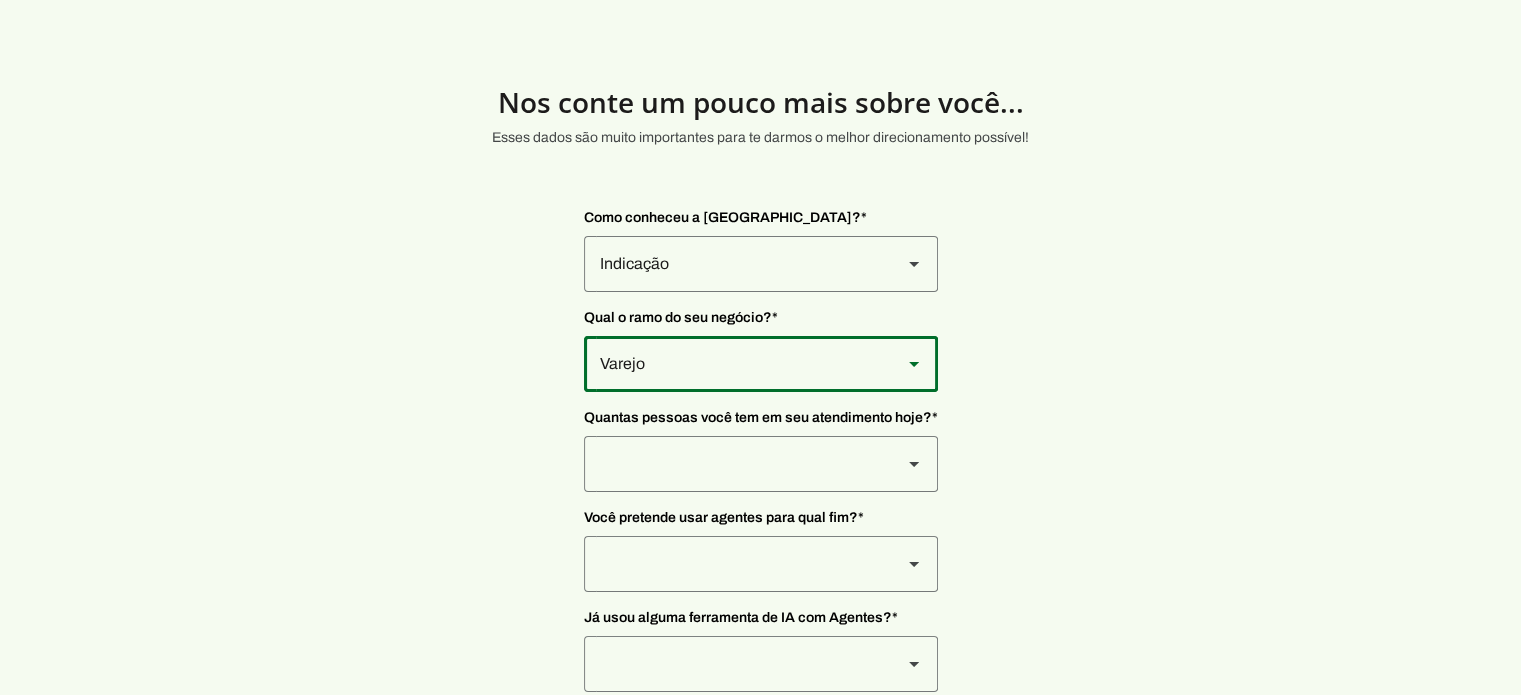 click at bounding box center (735, 264) 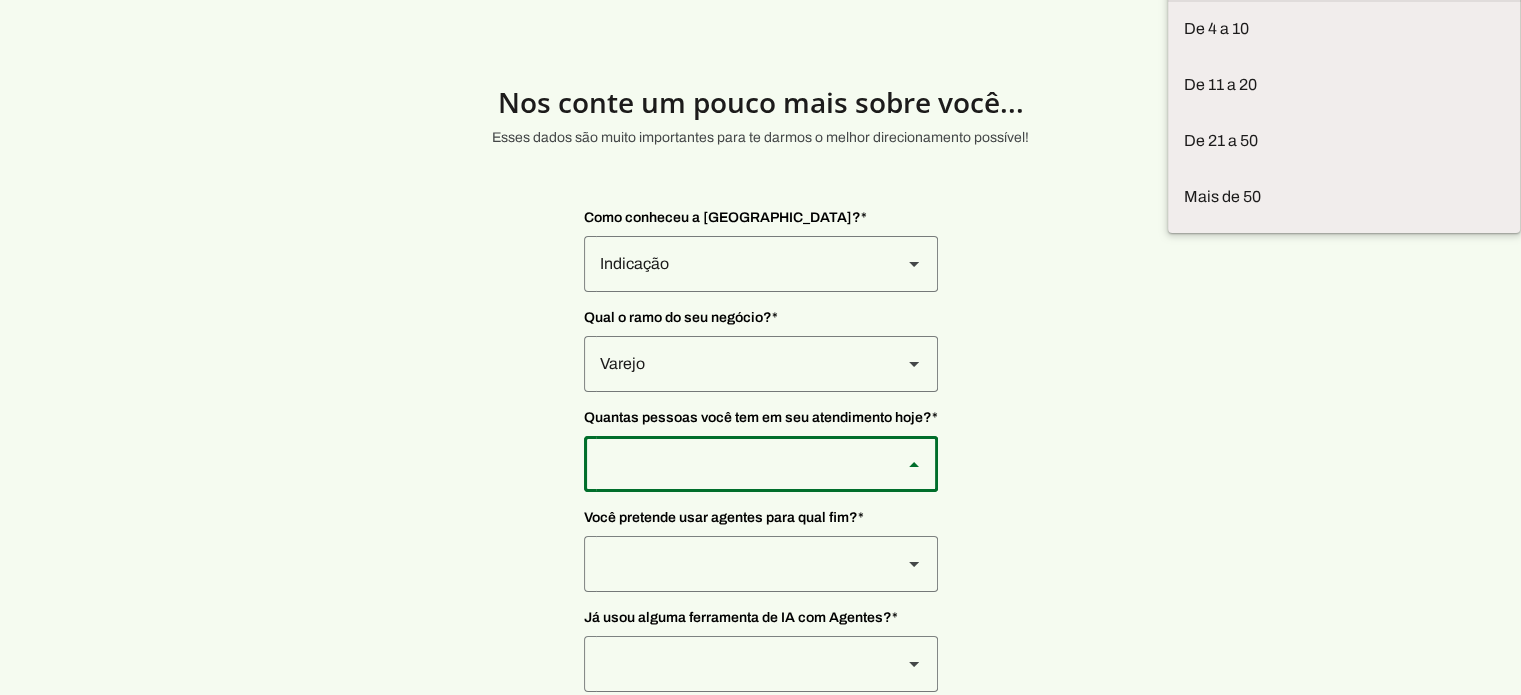 click at bounding box center (0, 0) 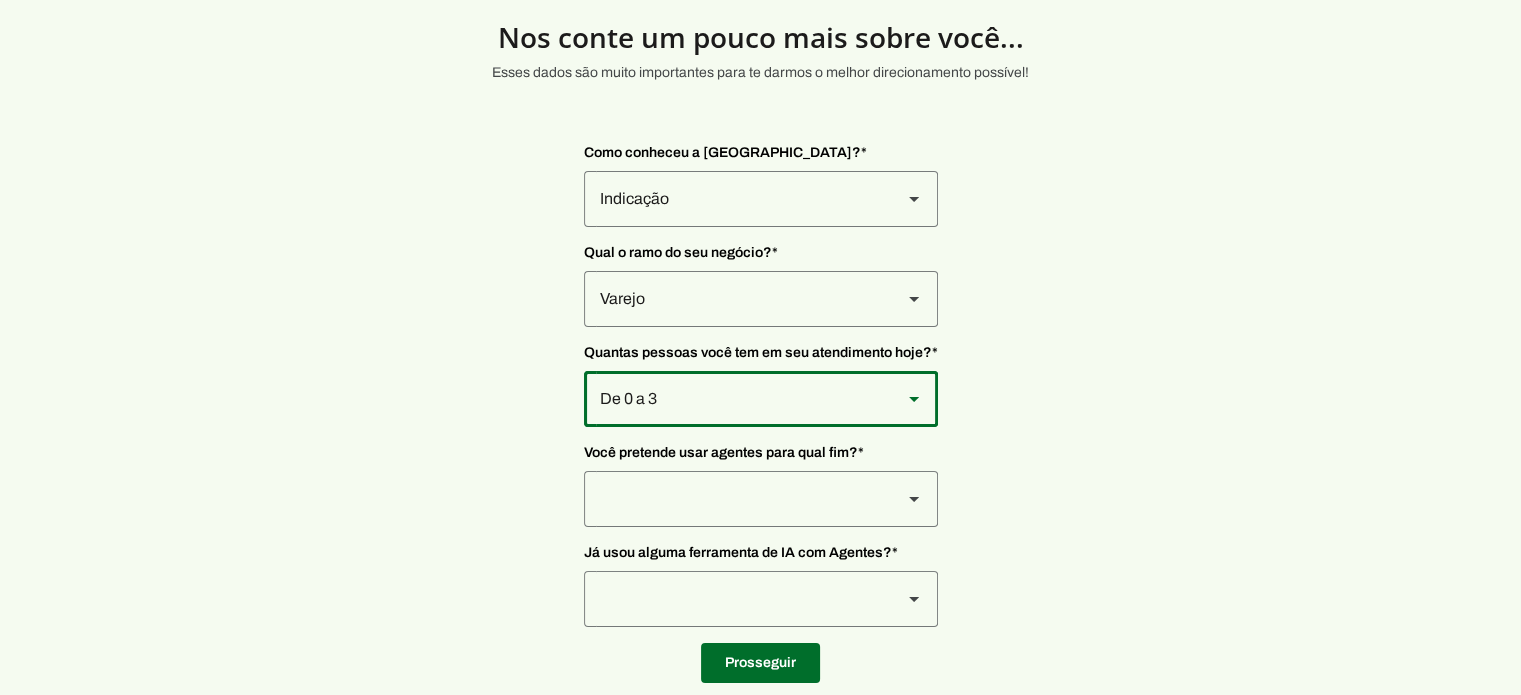 scroll, scrollTop: 100, scrollLeft: 0, axis: vertical 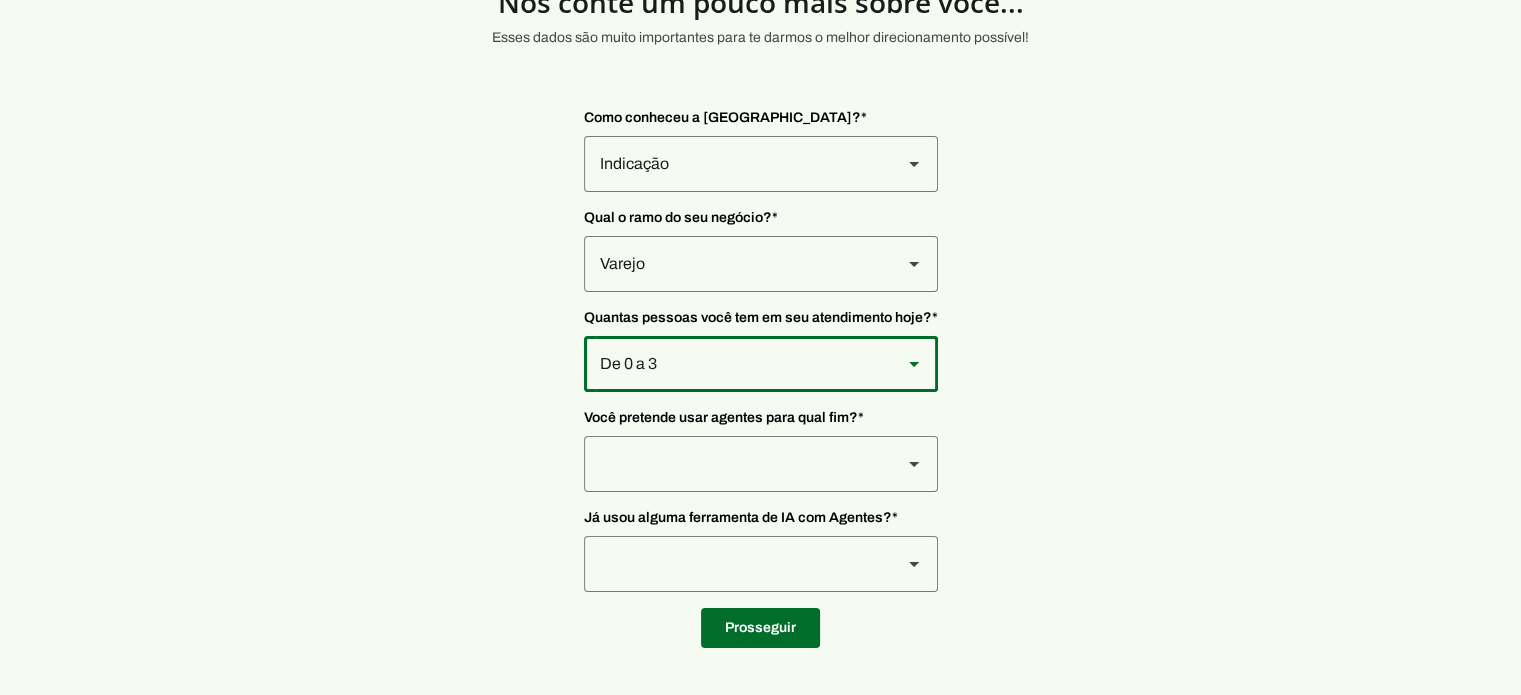 click at bounding box center [735, 164] 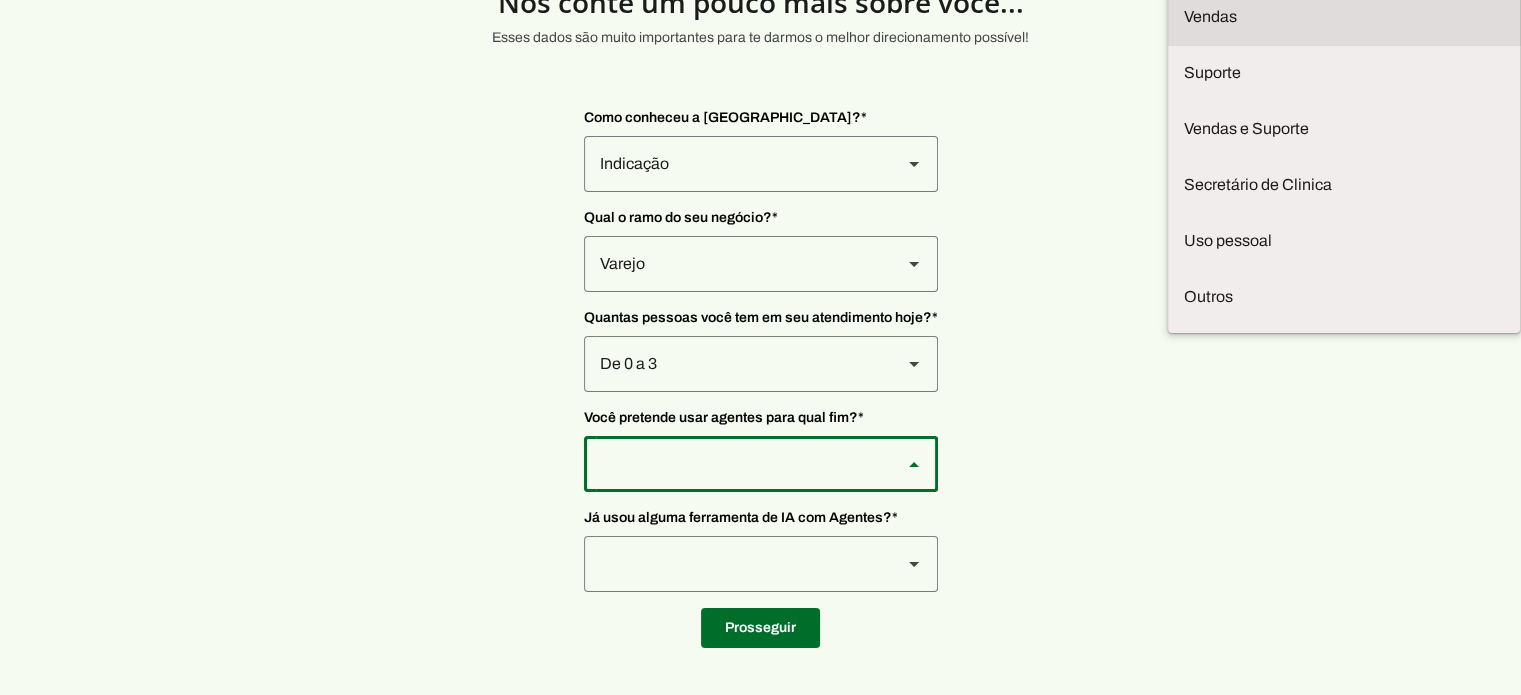 click at bounding box center [0, 0] 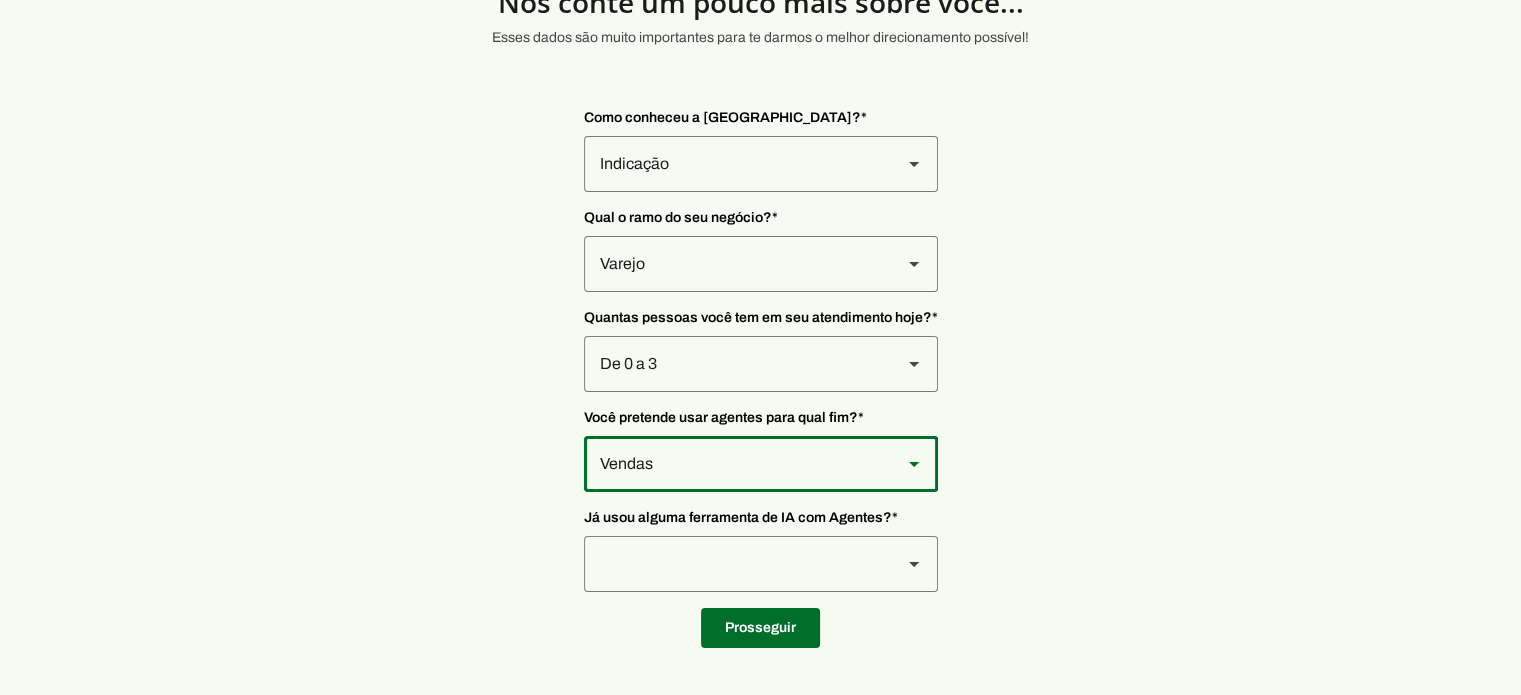 click on "Vendas" at bounding box center (735, 164) 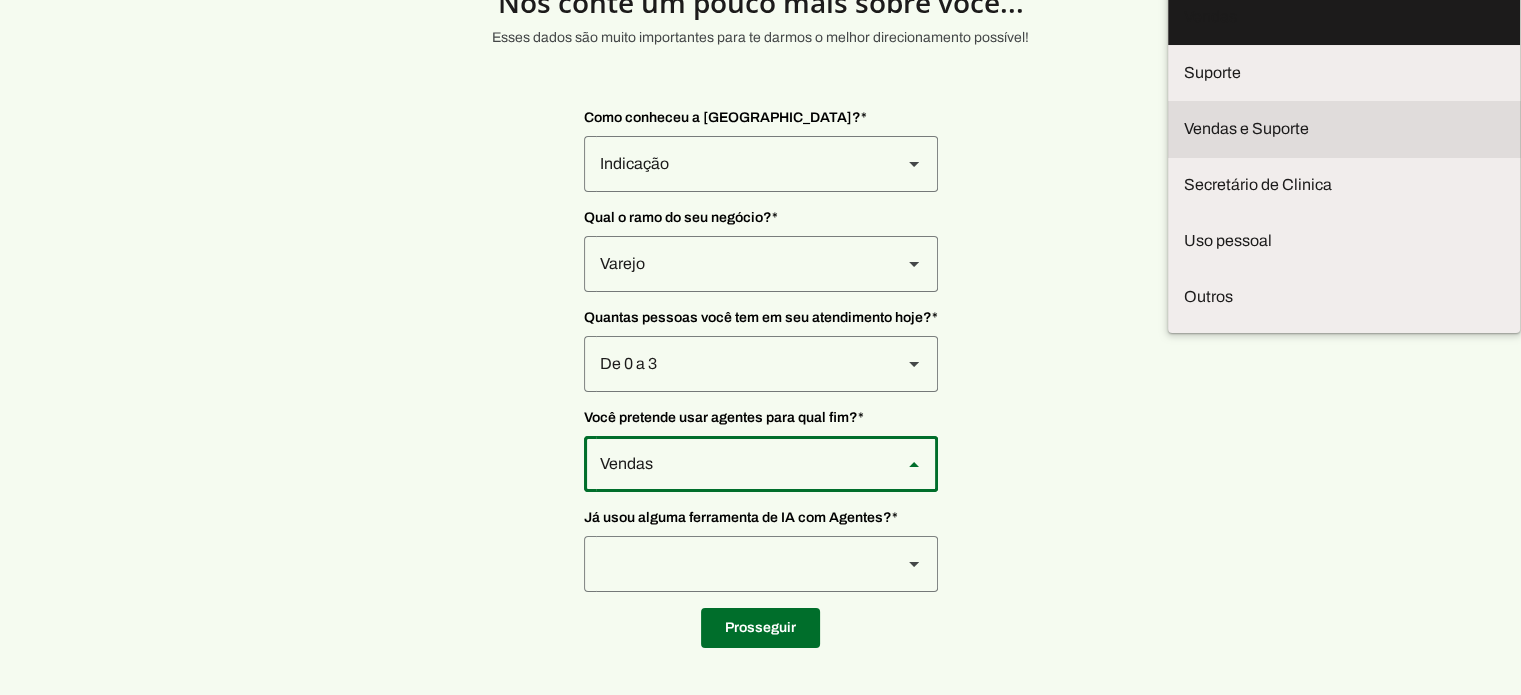 click at bounding box center [0, 0] 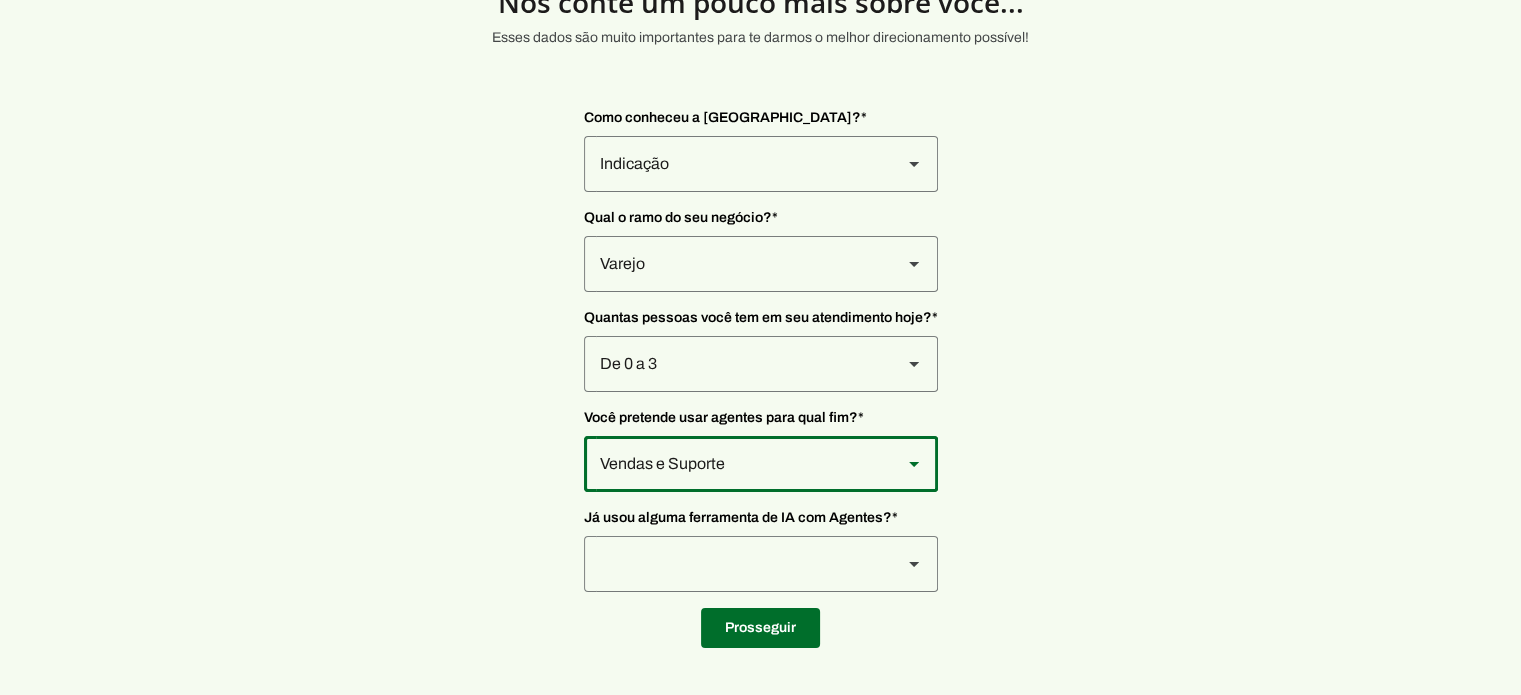 scroll, scrollTop: 100, scrollLeft: 0, axis: vertical 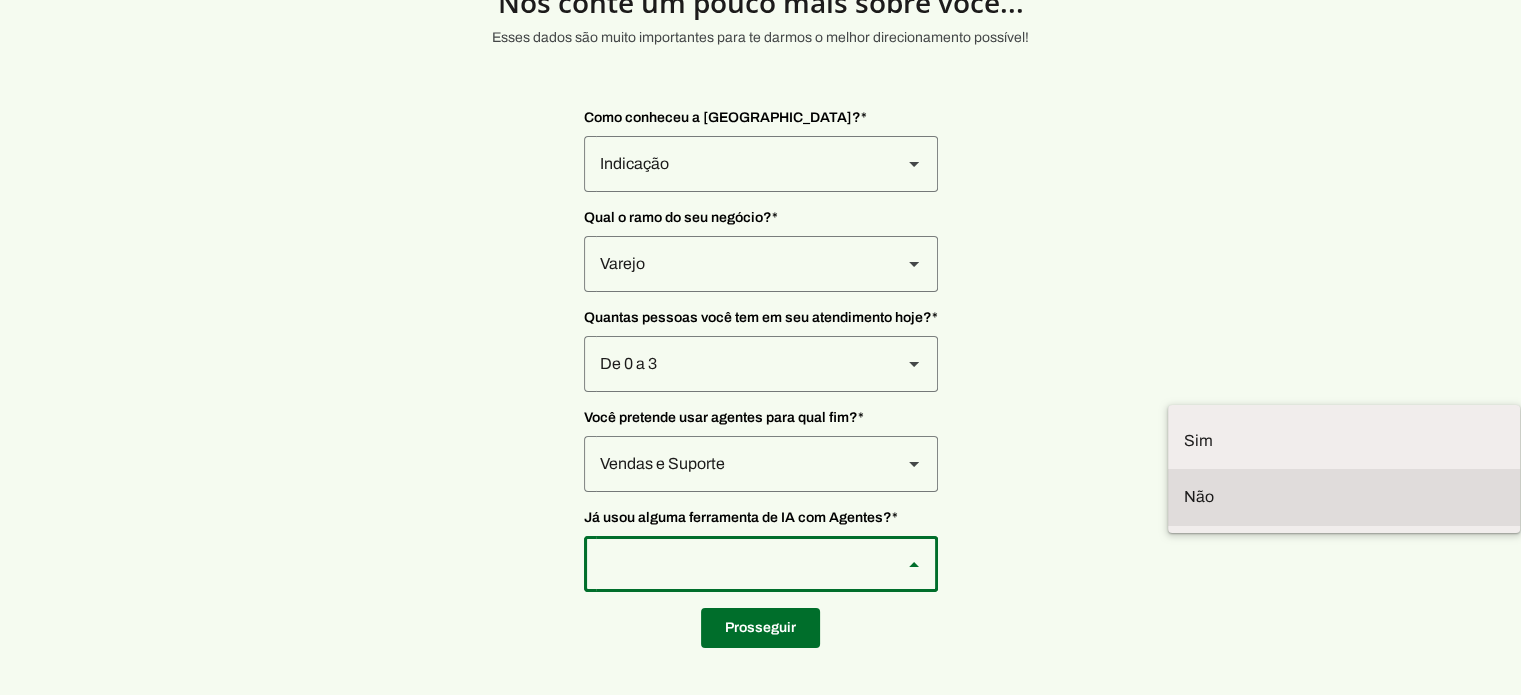 click at bounding box center (0, 0) 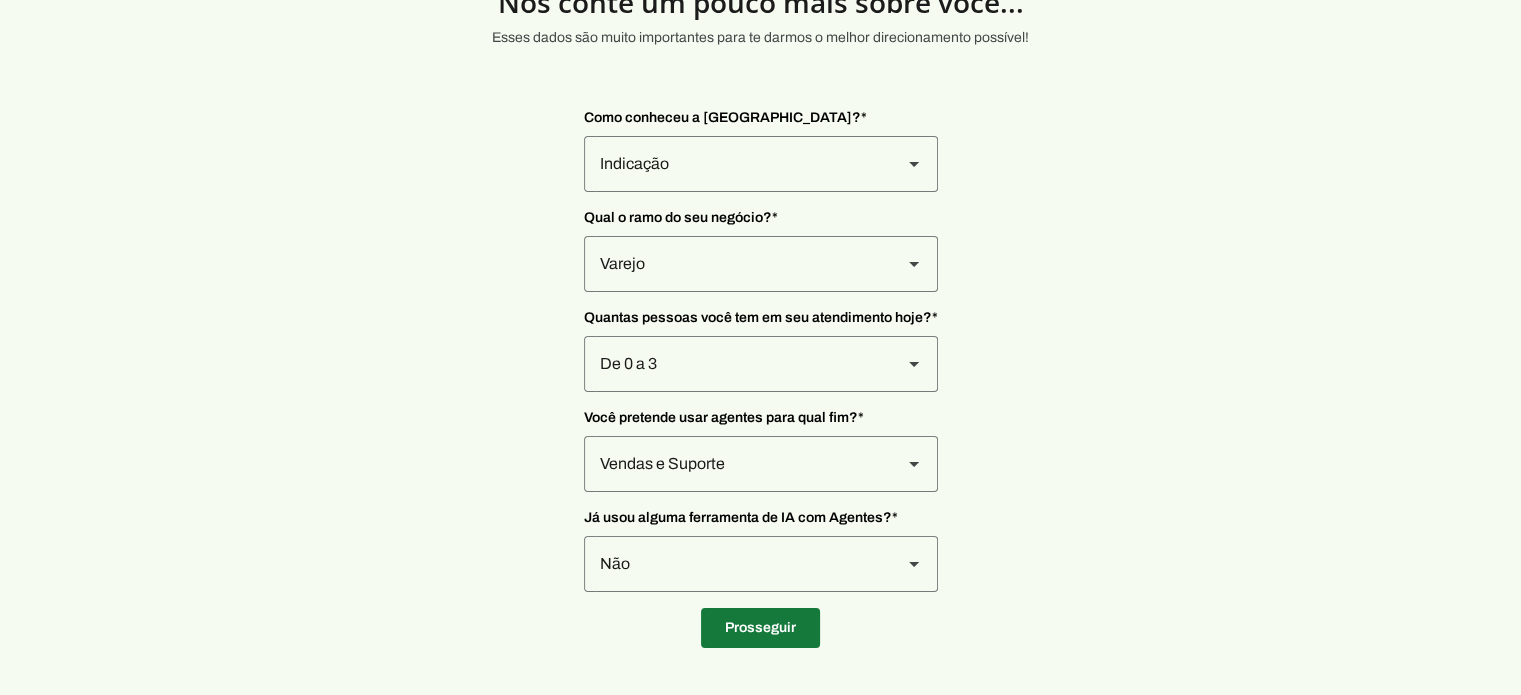 click at bounding box center [760, 628] 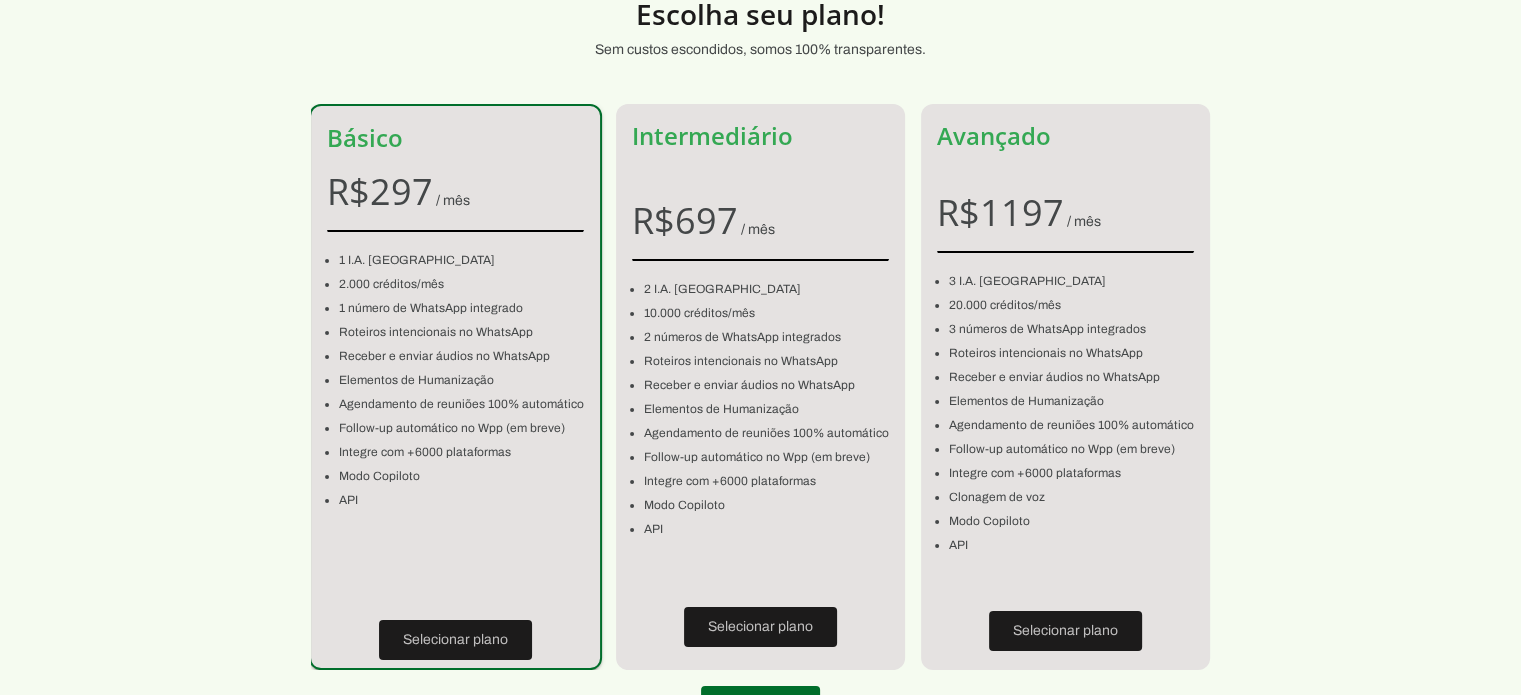 scroll, scrollTop: 181, scrollLeft: 0, axis: vertical 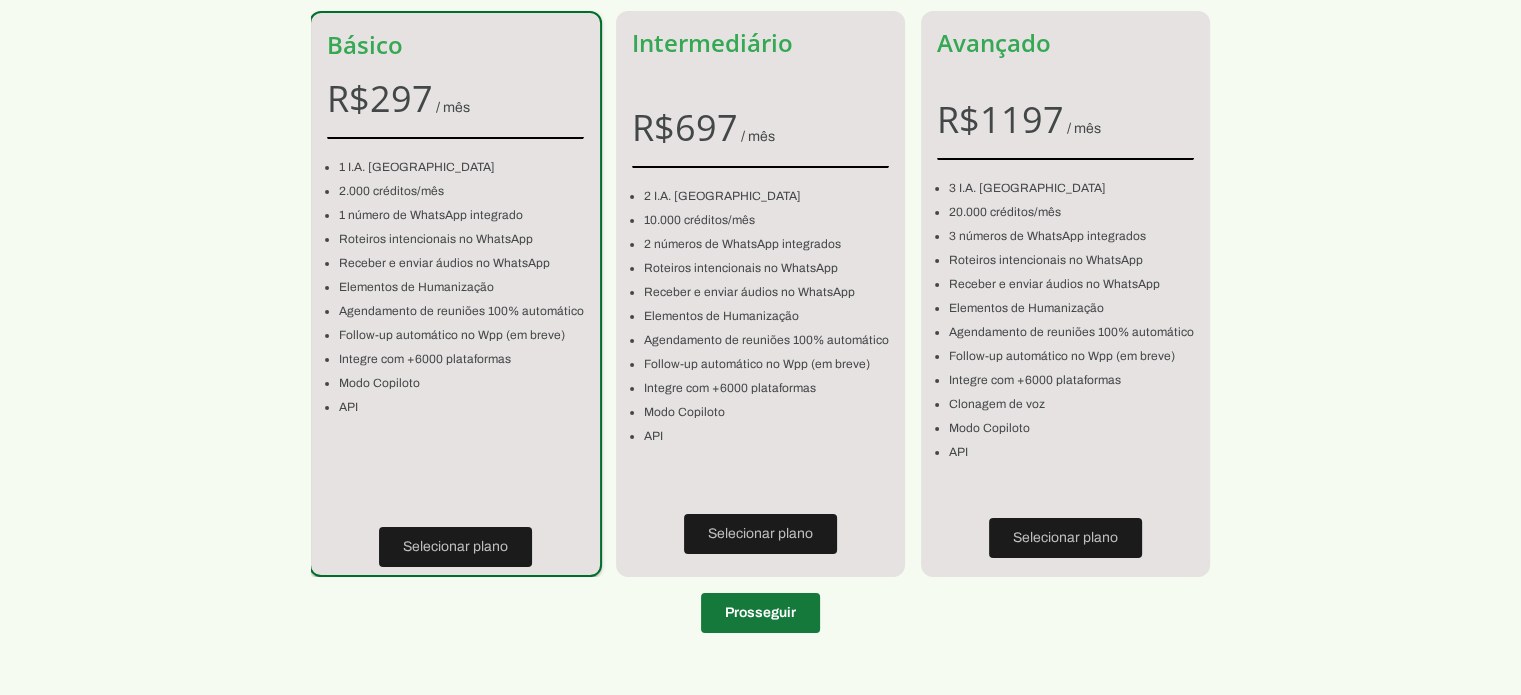 click at bounding box center (760, 613) 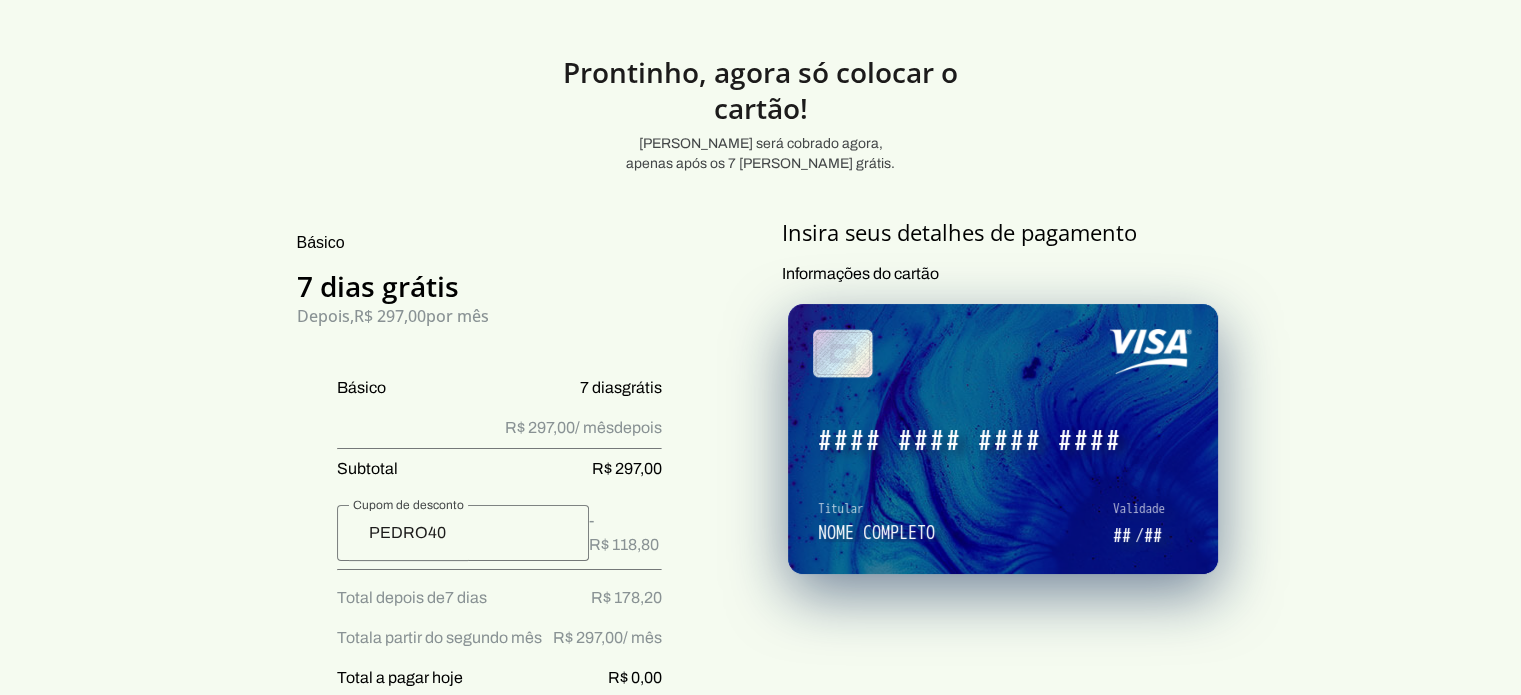 scroll, scrollTop: 0, scrollLeft: 0, axis: both 